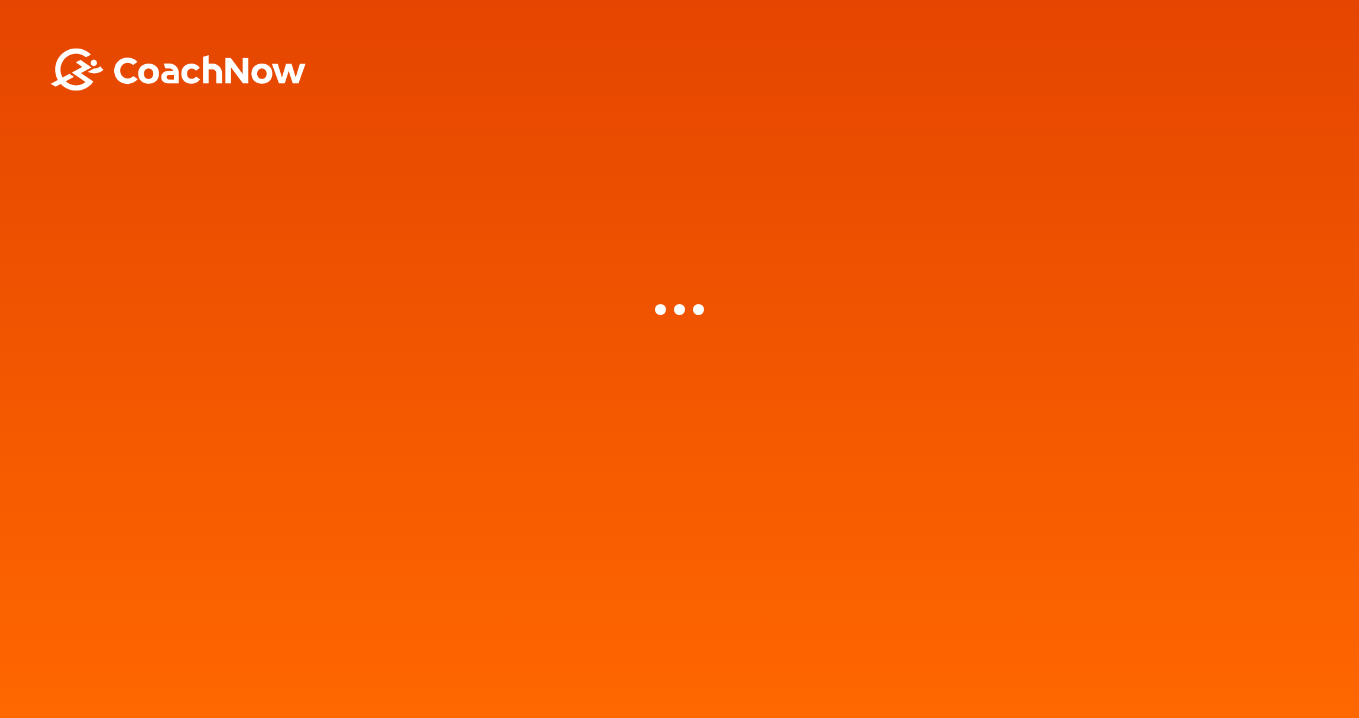 scroll, scrollTop: 0, scrollLeft: 0, axis: both 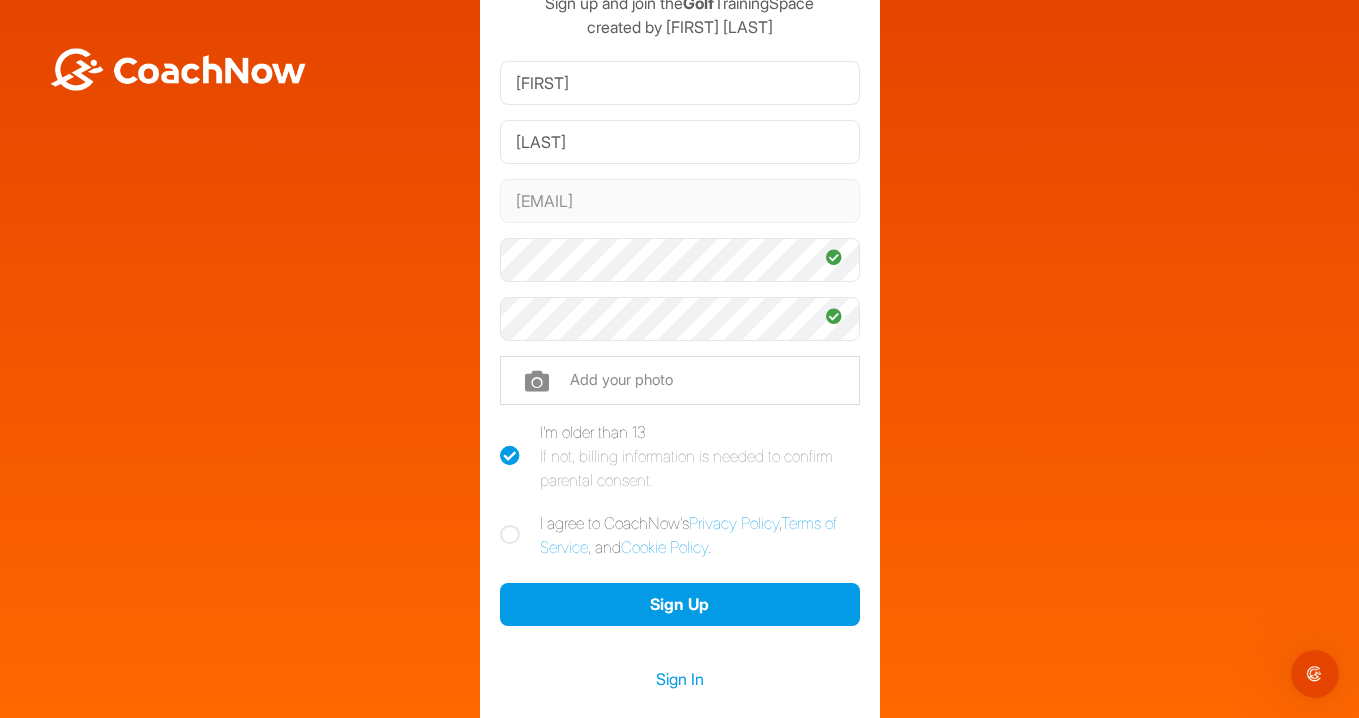 click at bounding box center [510, 535] 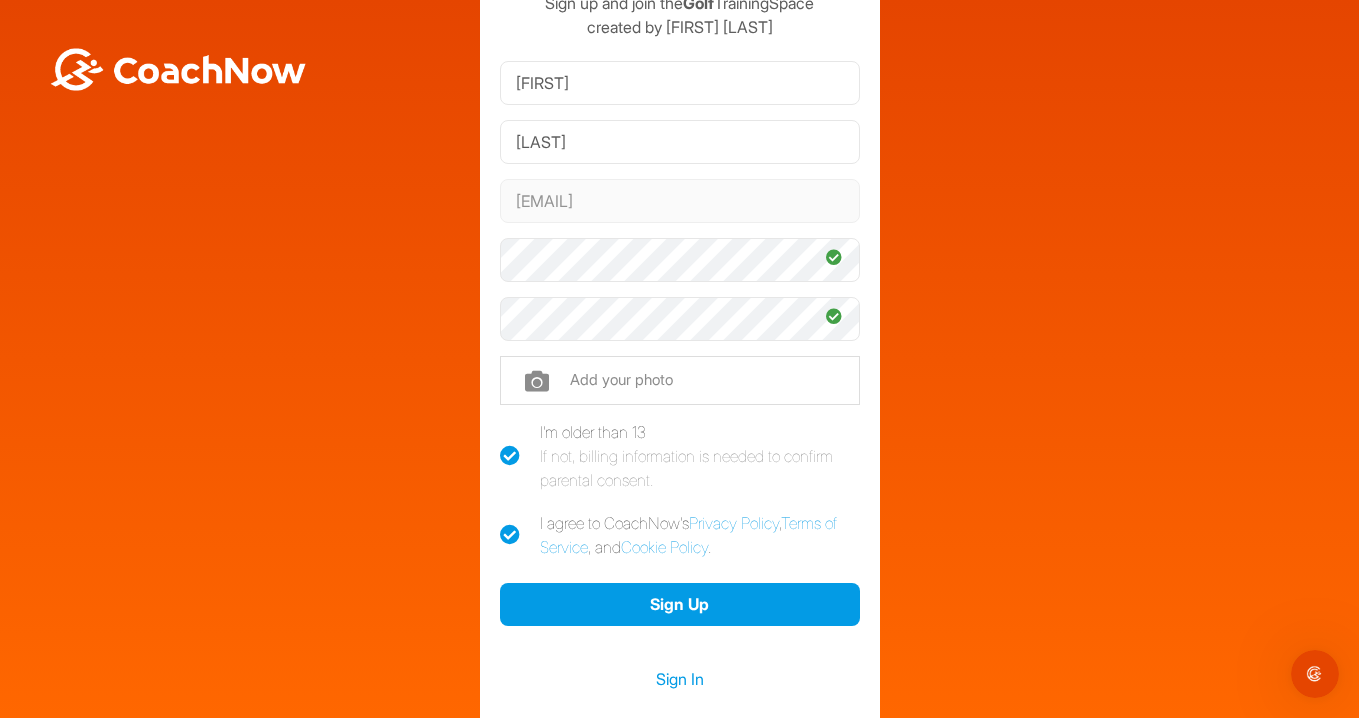 checkbox on "true" 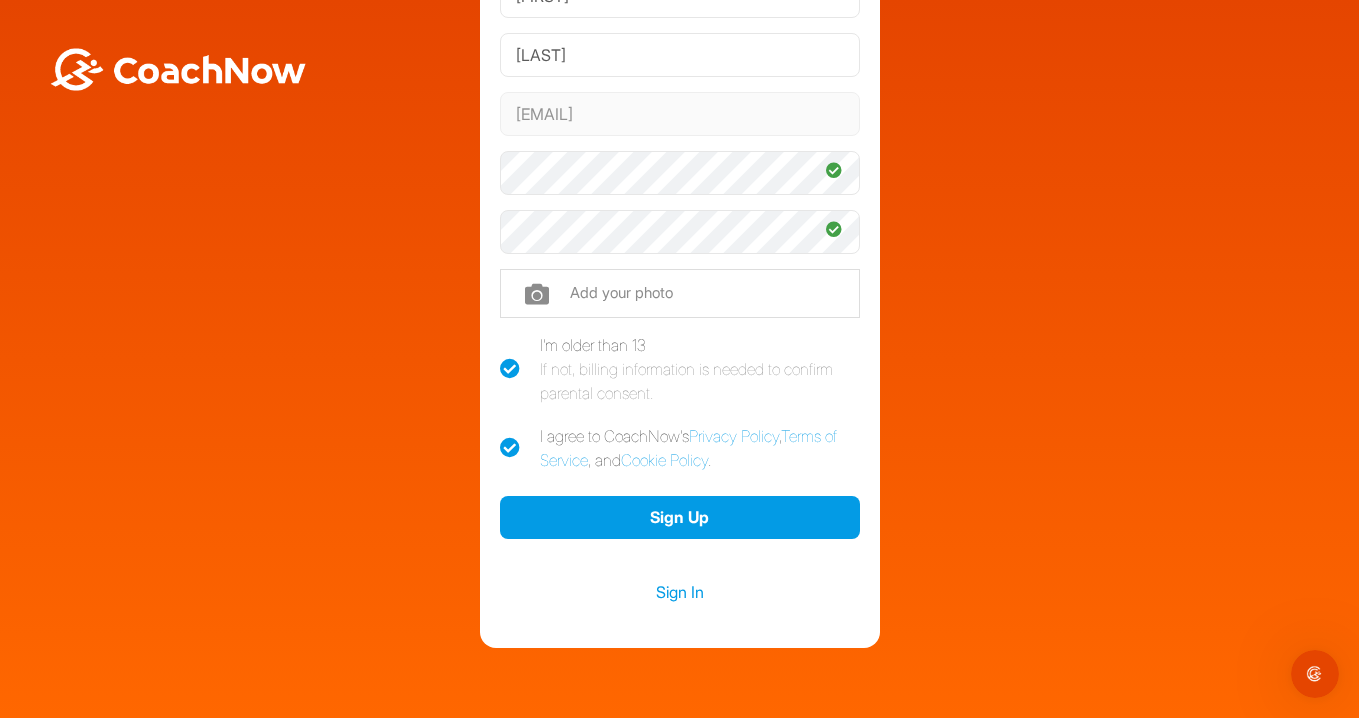 scroll, scrollTop: 211, scrollLeft: 0, axis: vertical 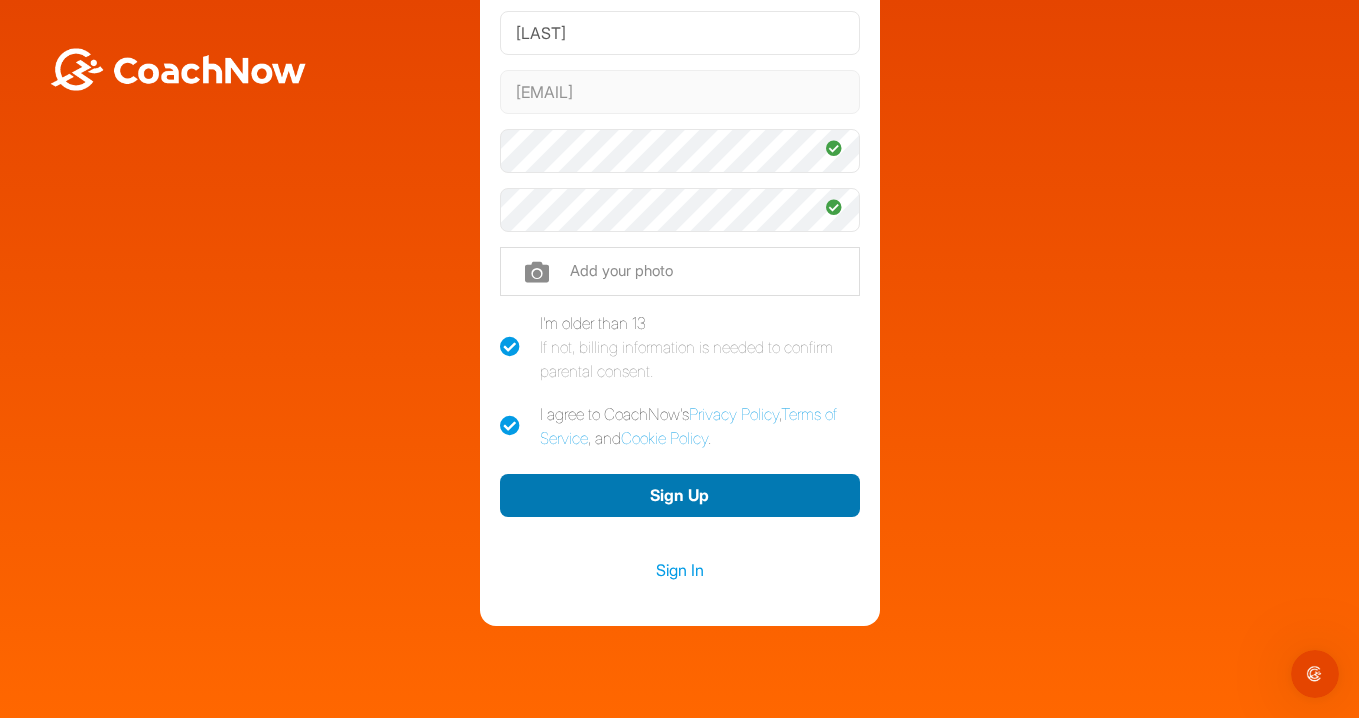 click on "Sign Up" at bounding box center (680, 495) 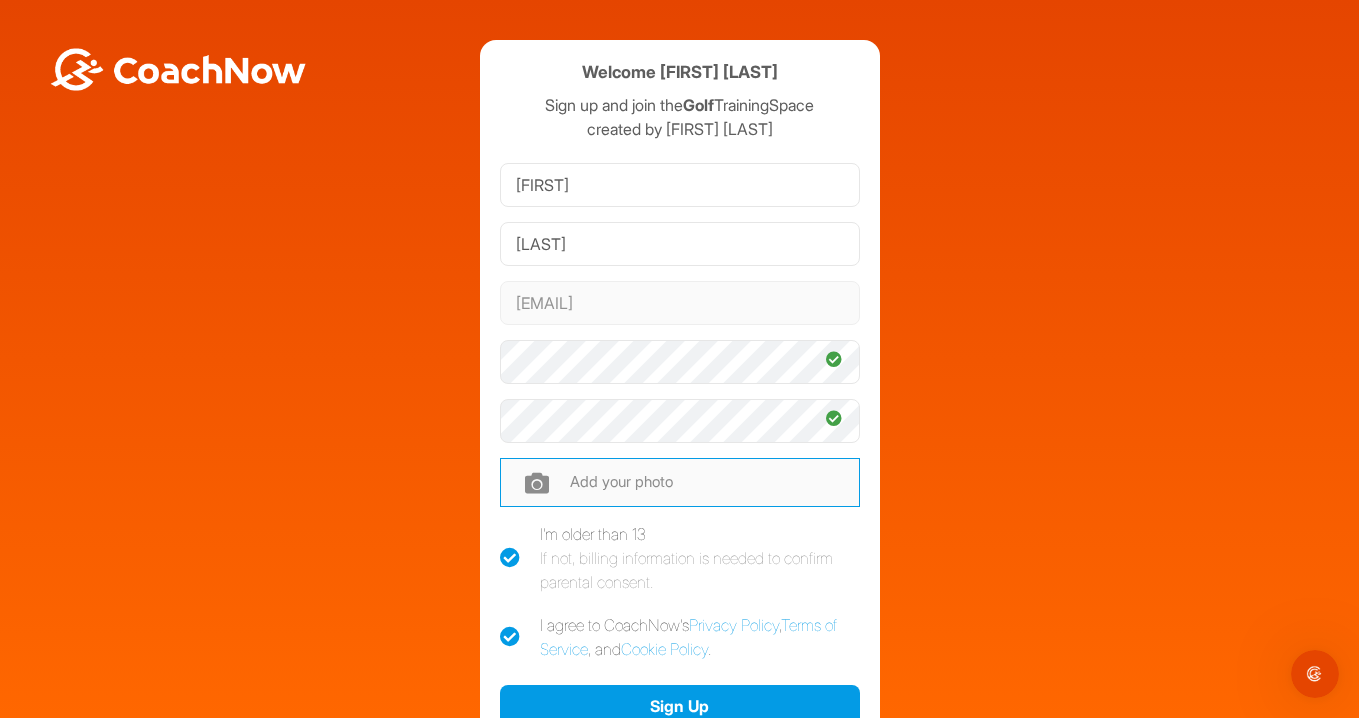 click at bounding box center (680, 482) 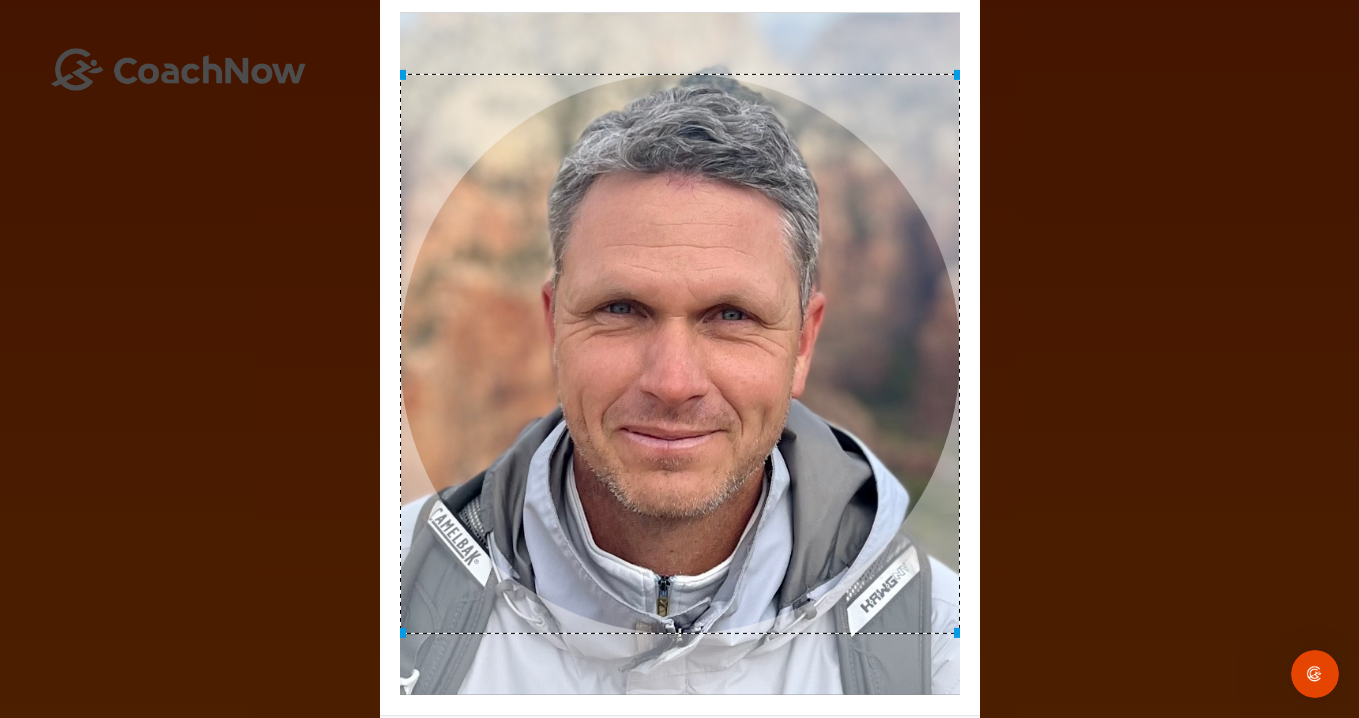 click at bounding box center (680, 354) 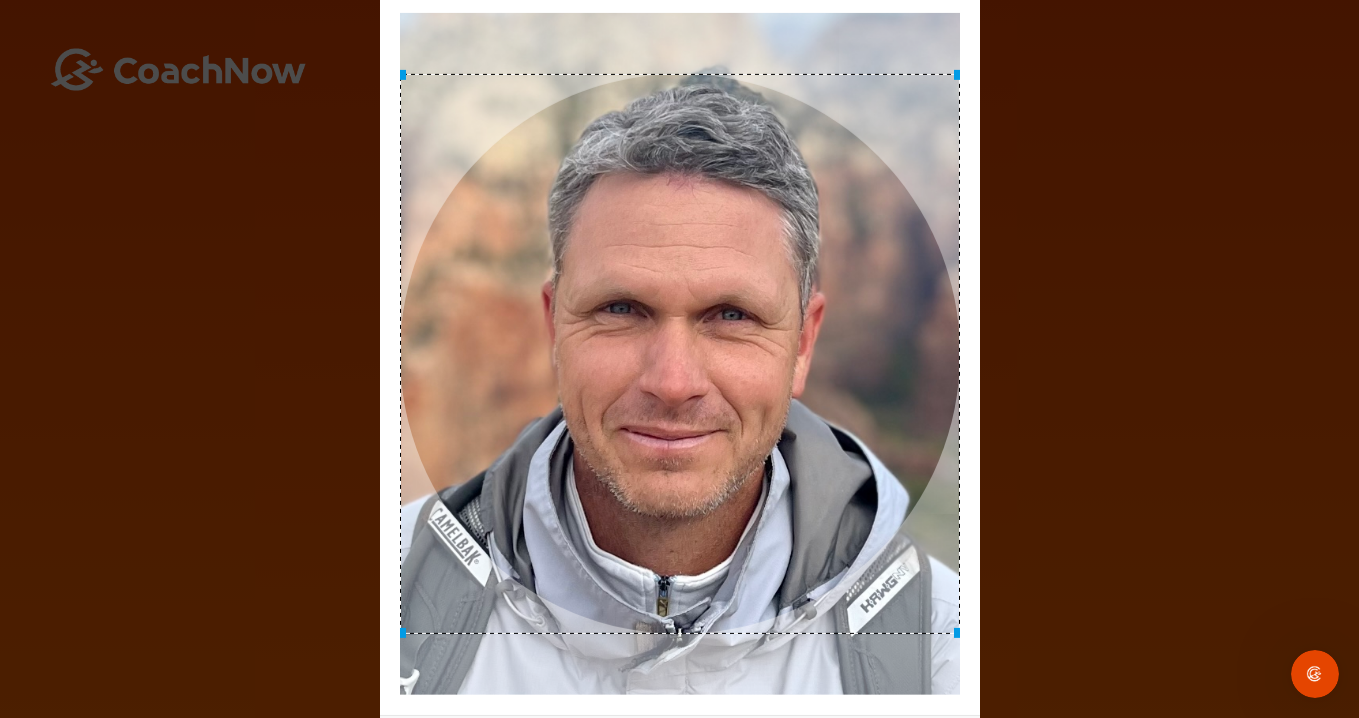 click 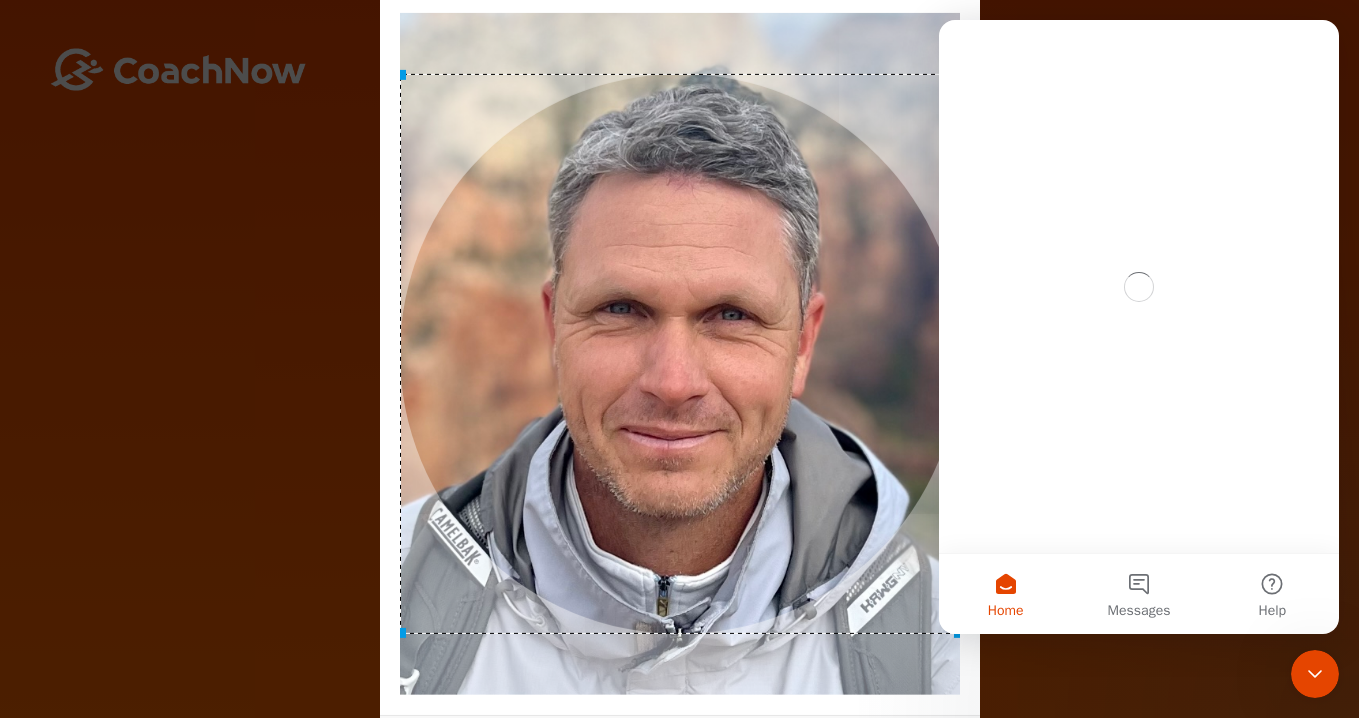 scroll, scrollTop: 0, scrollLeft: 0, axis: both 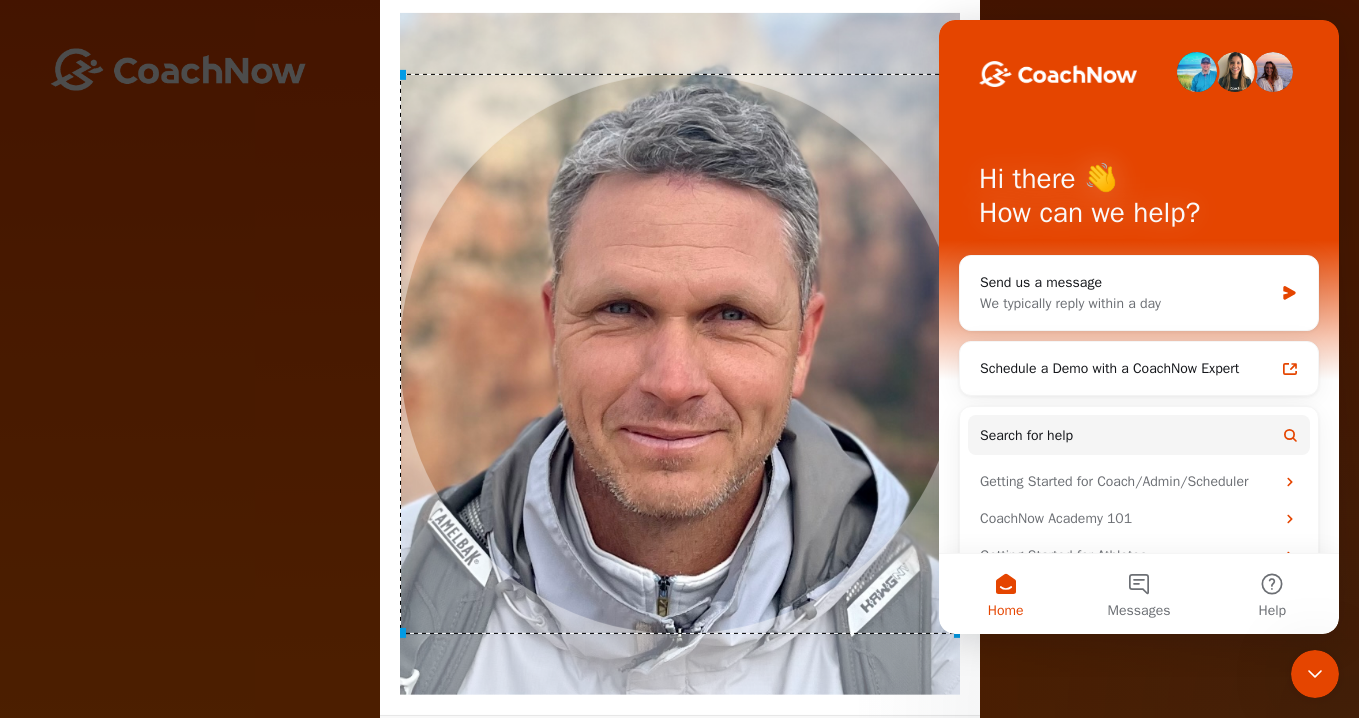 click on "Adjust Your Picture ✕ Set Picture Cancel" at bounding box center (679, 359) 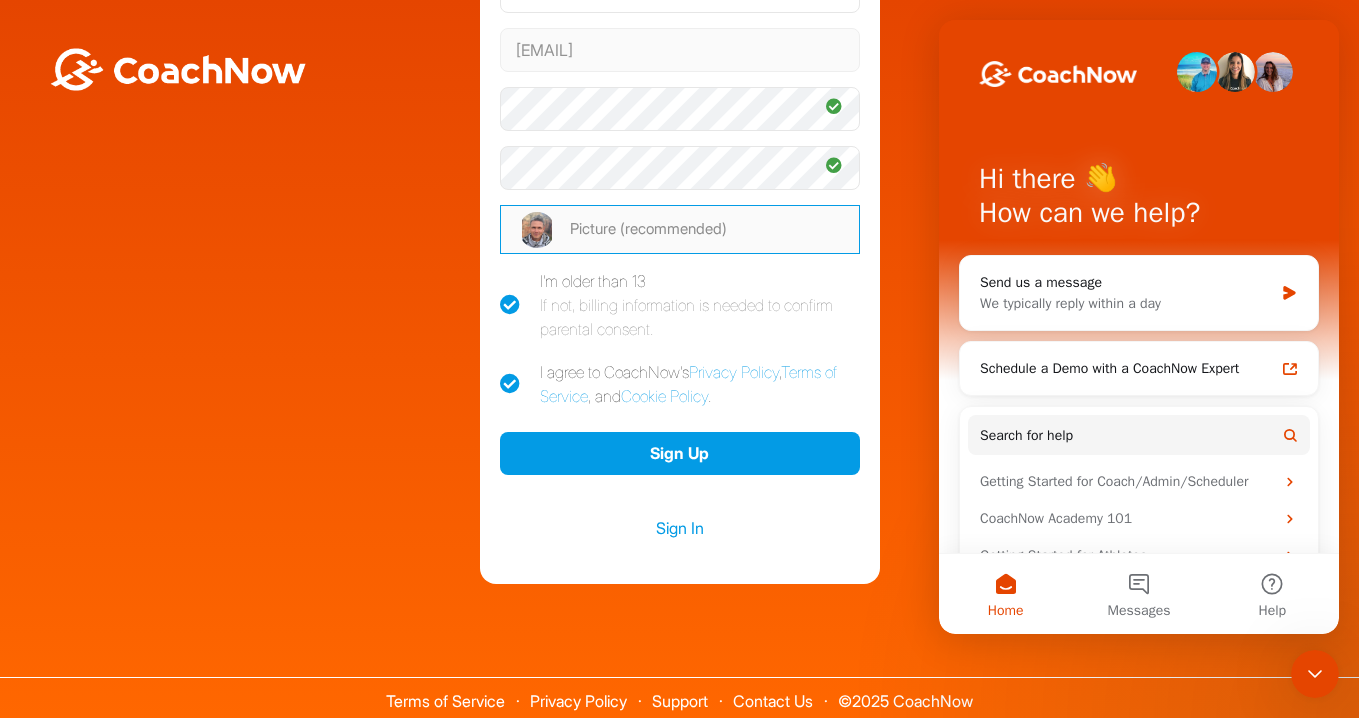 scroll, scrollTop: 258, scrollLeft: 0, axis: vertical 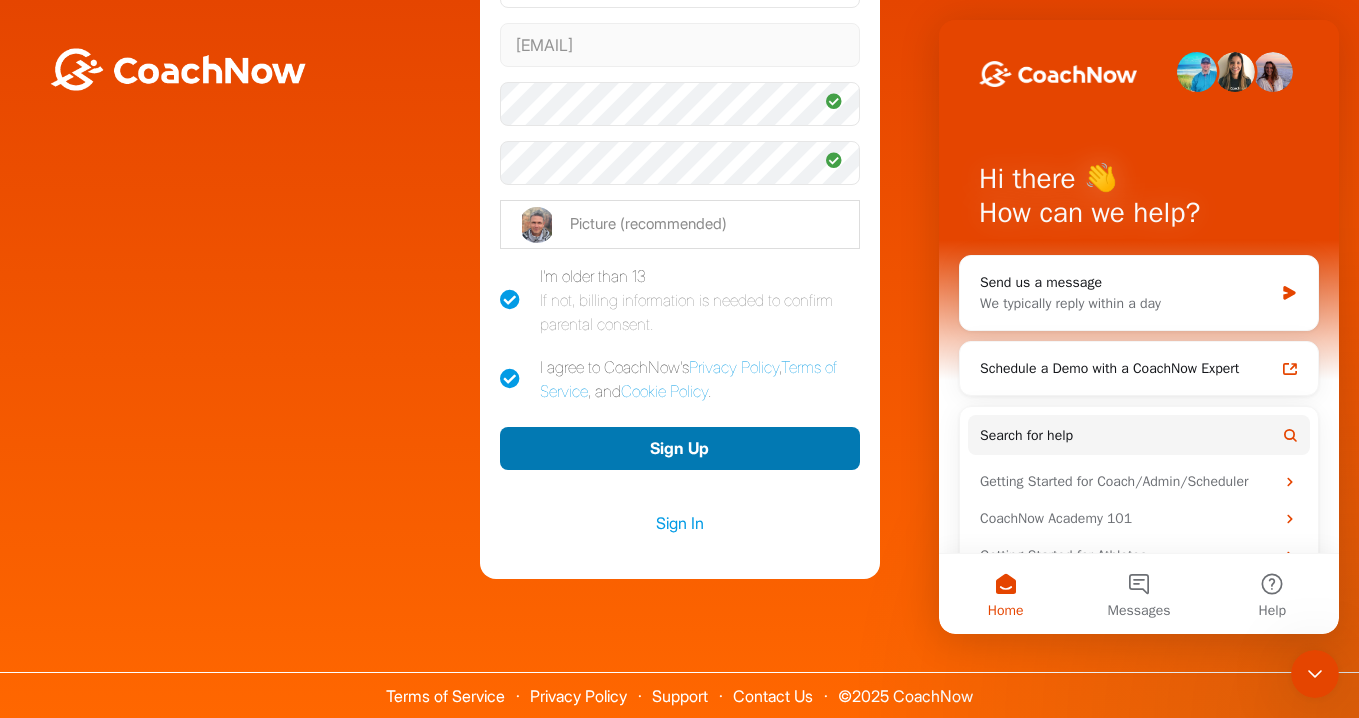 click on "Sign Up" at bounding box center [680, 448] 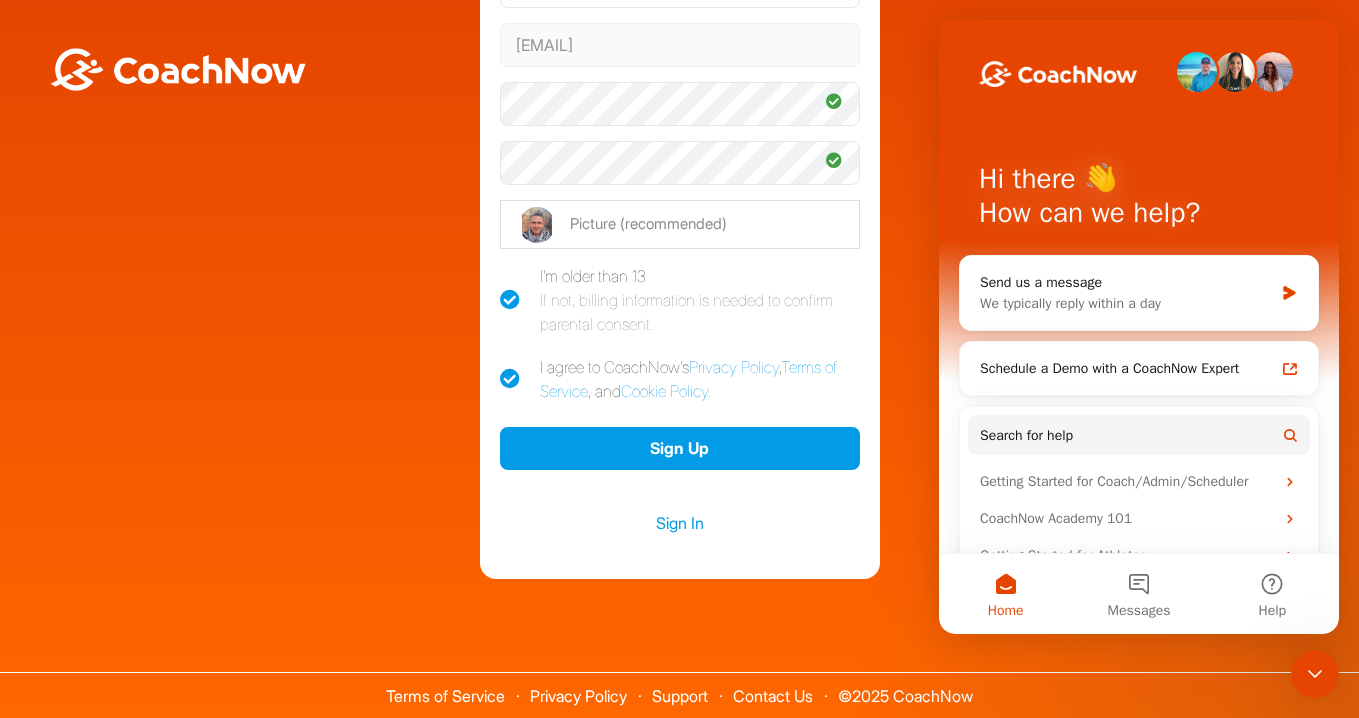 click 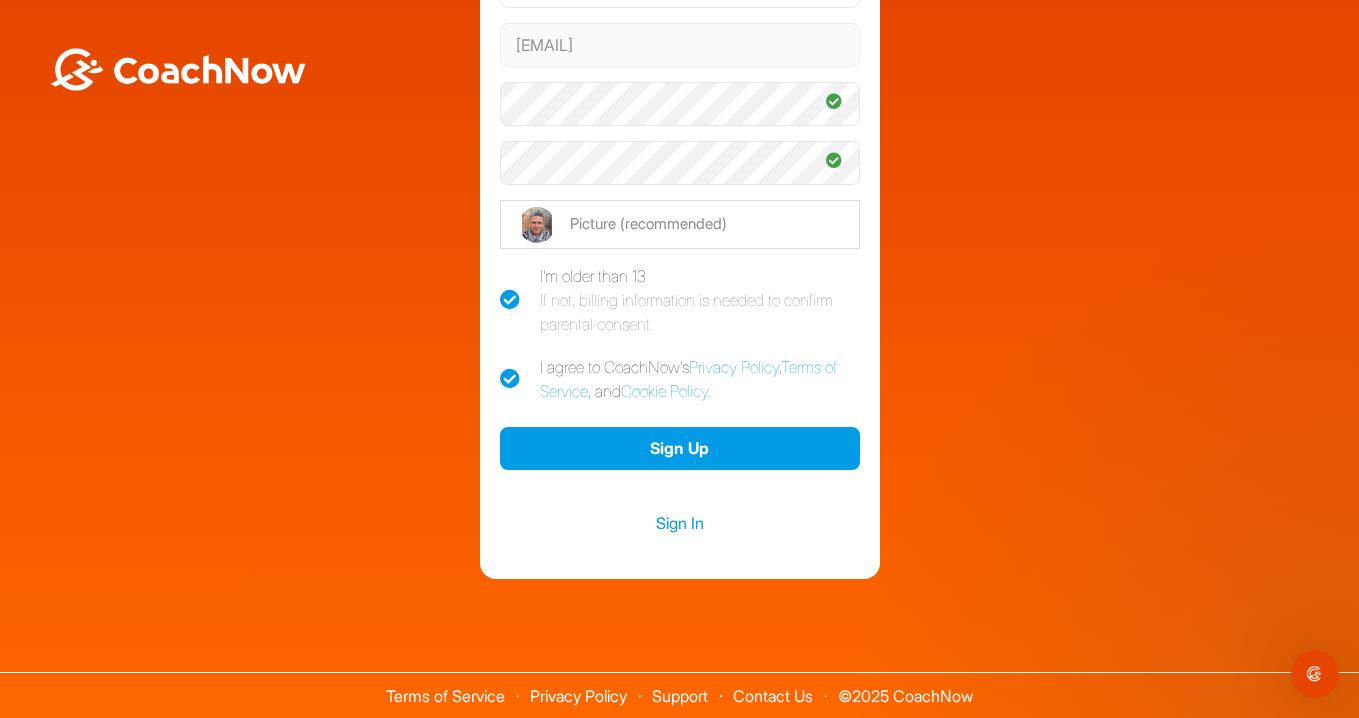 scroll, scrollTop: 0, scrollLeft: 0, axis: both 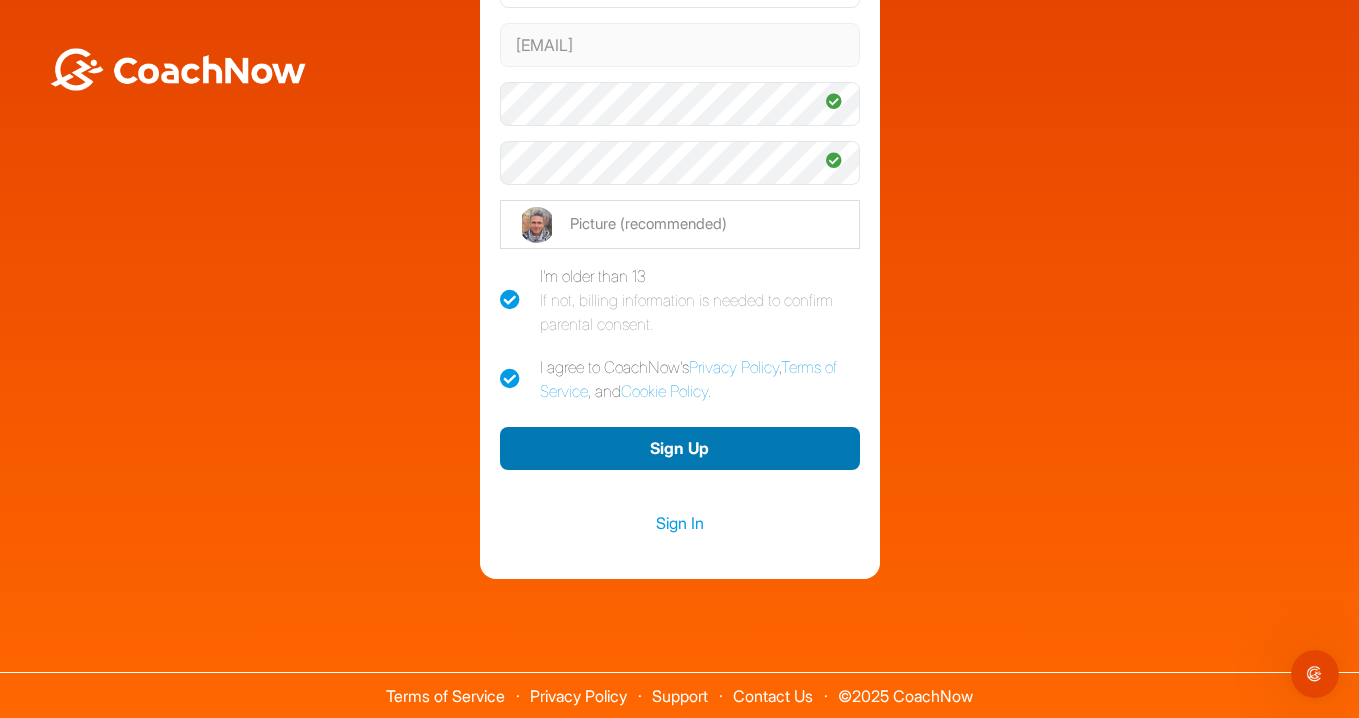 click on "Sign Up" at bounding box center [680, 448] 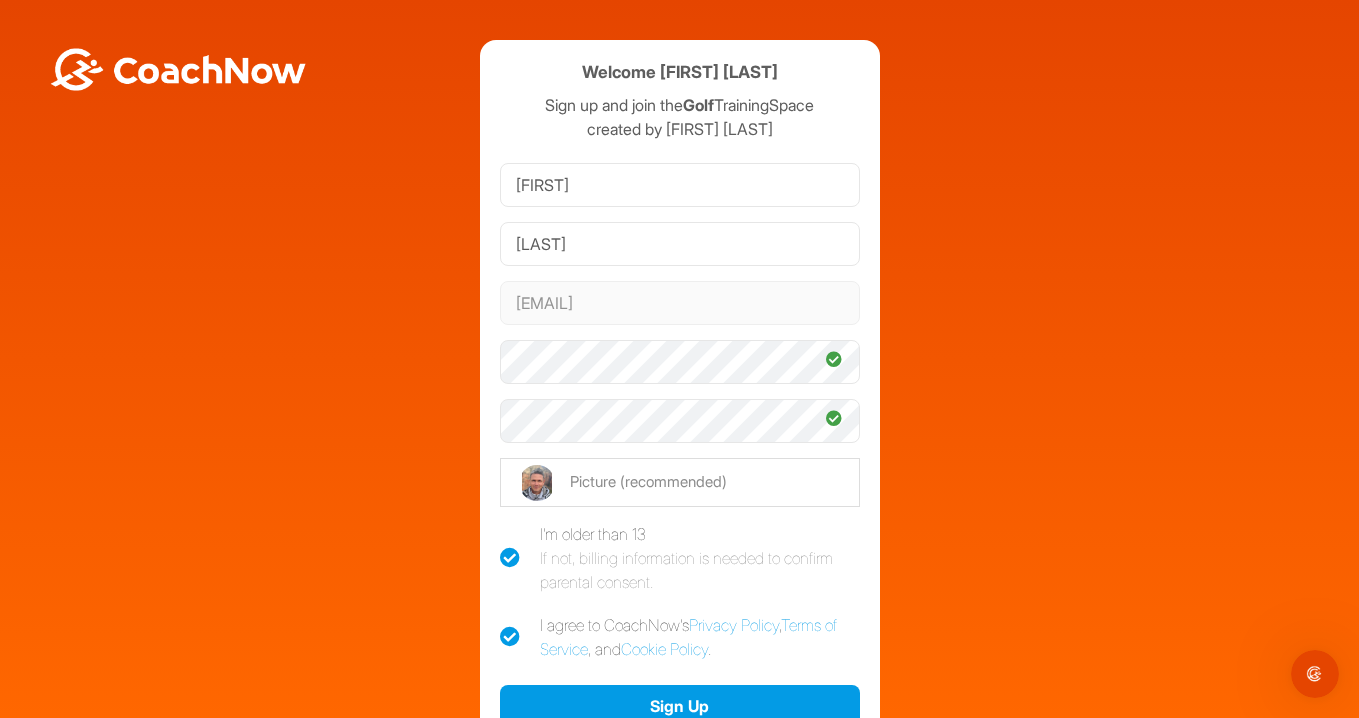 scroll, scrollTop: 258, scrollLeft: 0, axis: vertical 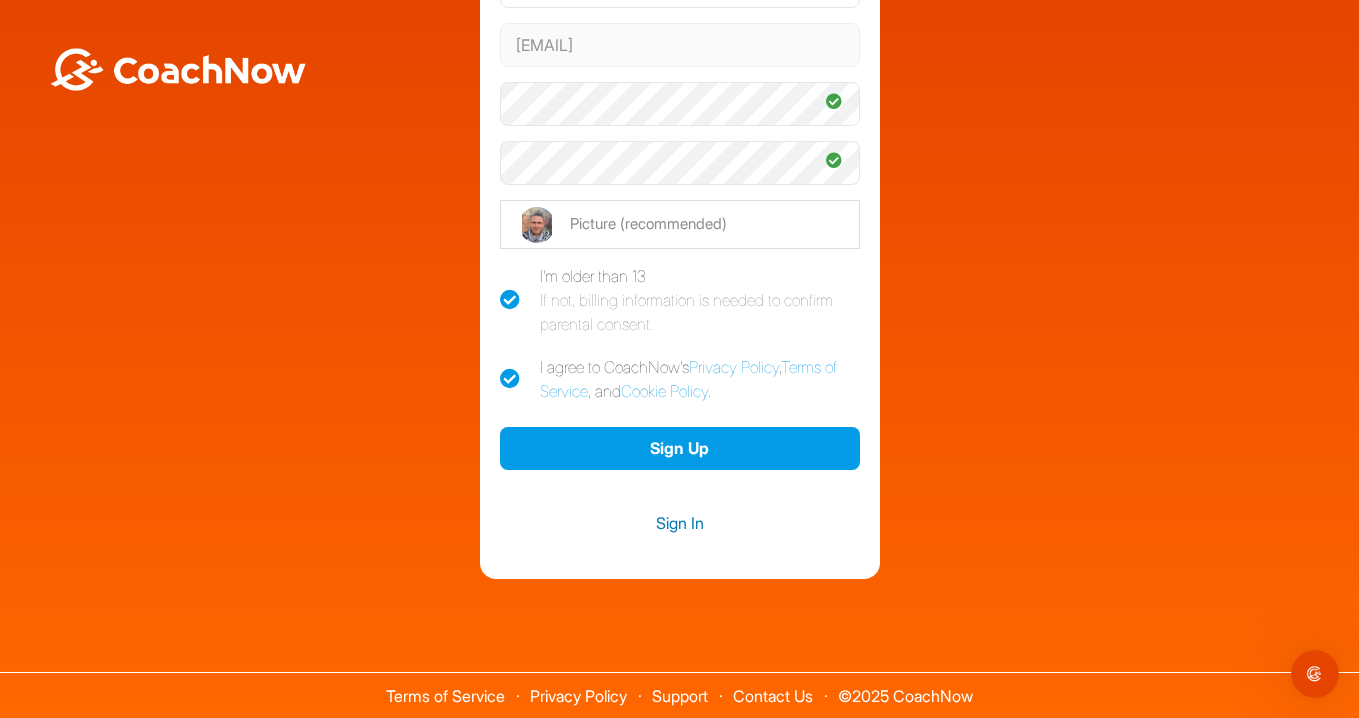 click on "Sign In" at bounding box center [680, 523] 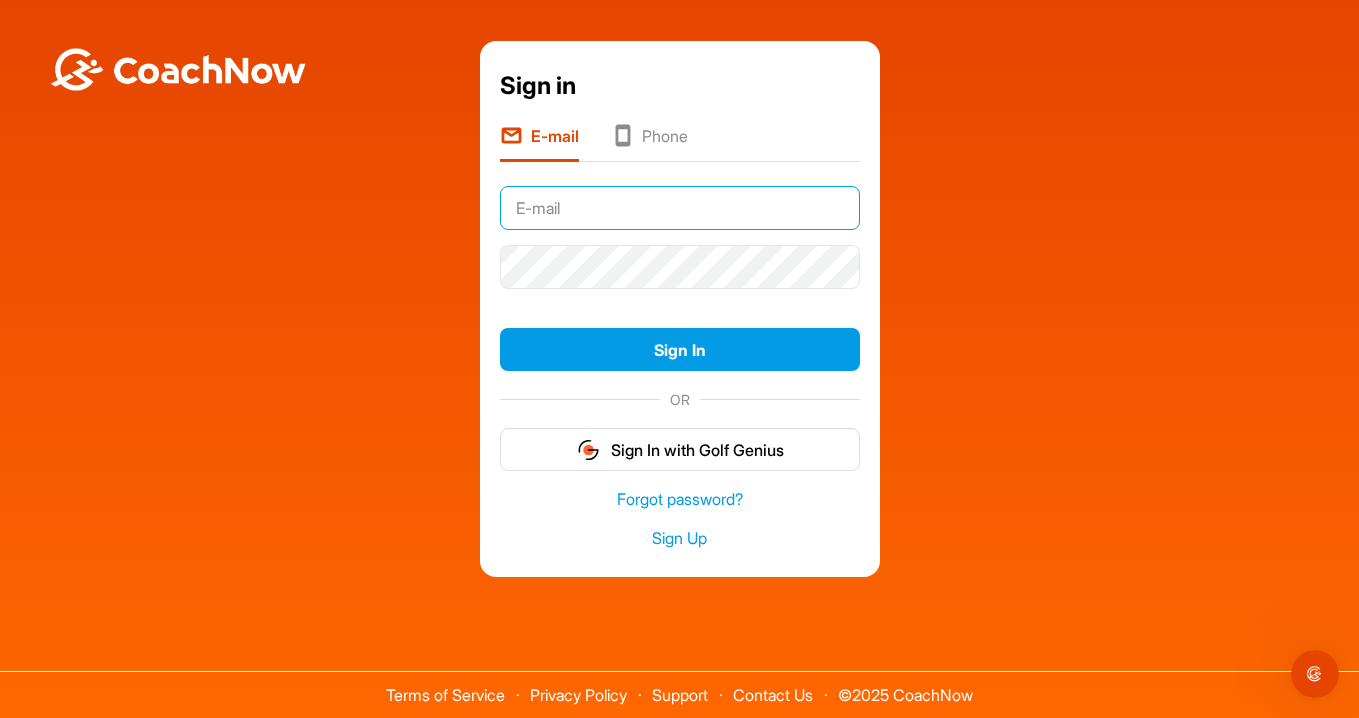 click at bounding box center [680, 208] 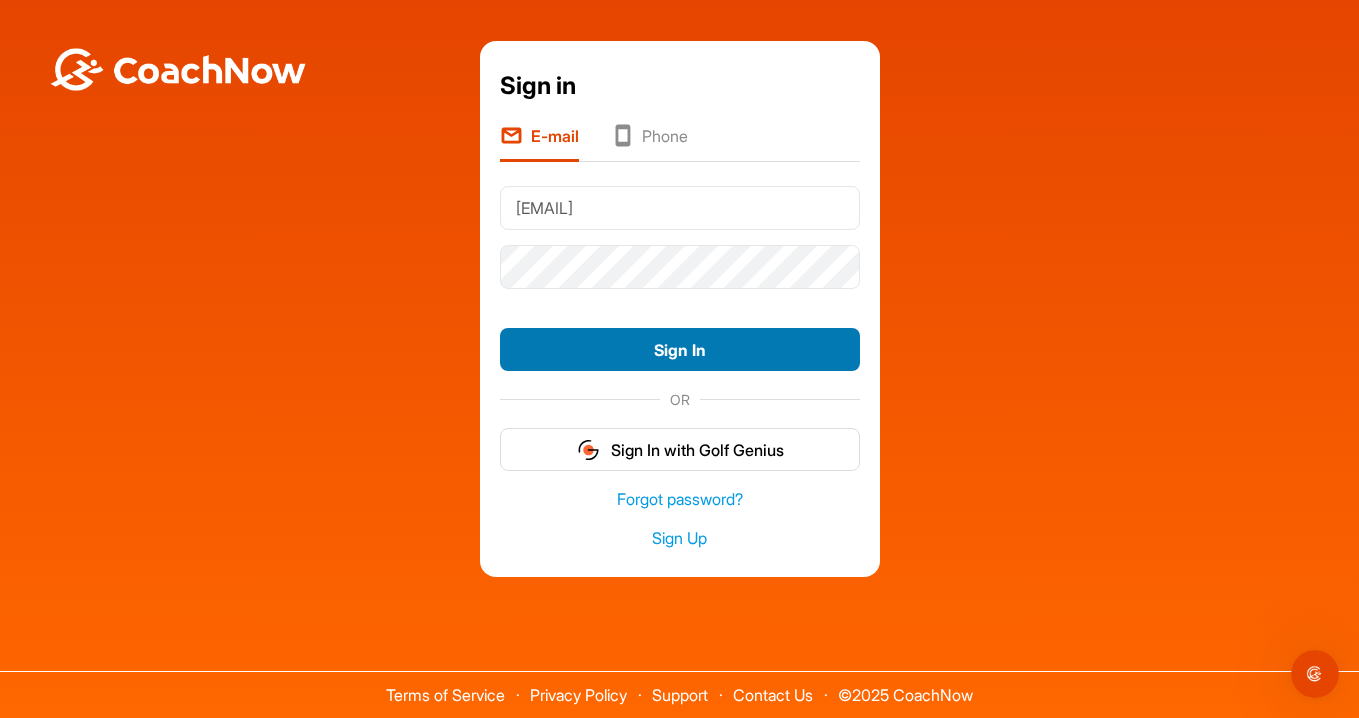 click on "Sign In" at bounding box center [680, 349] 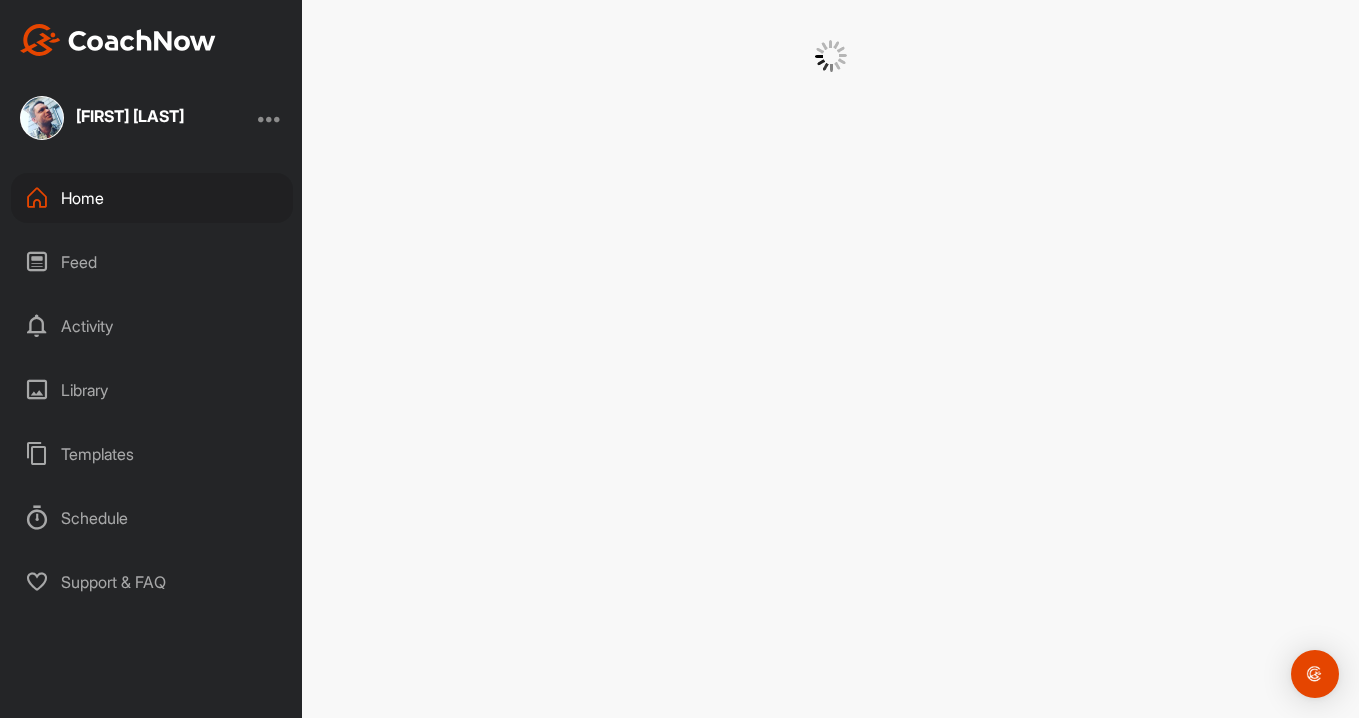 scroll, scrollTop: 0, scrollLeft: 0, axis: both 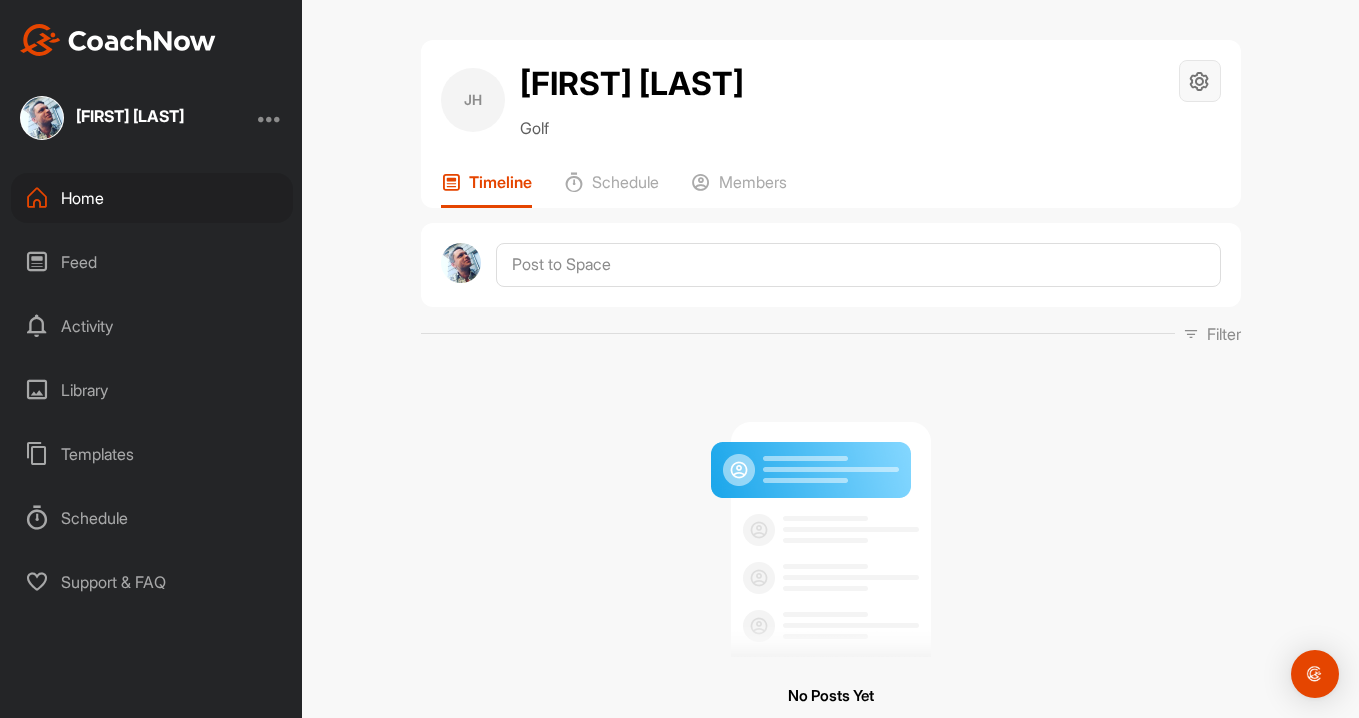 click at bounding box center [1199, 81] 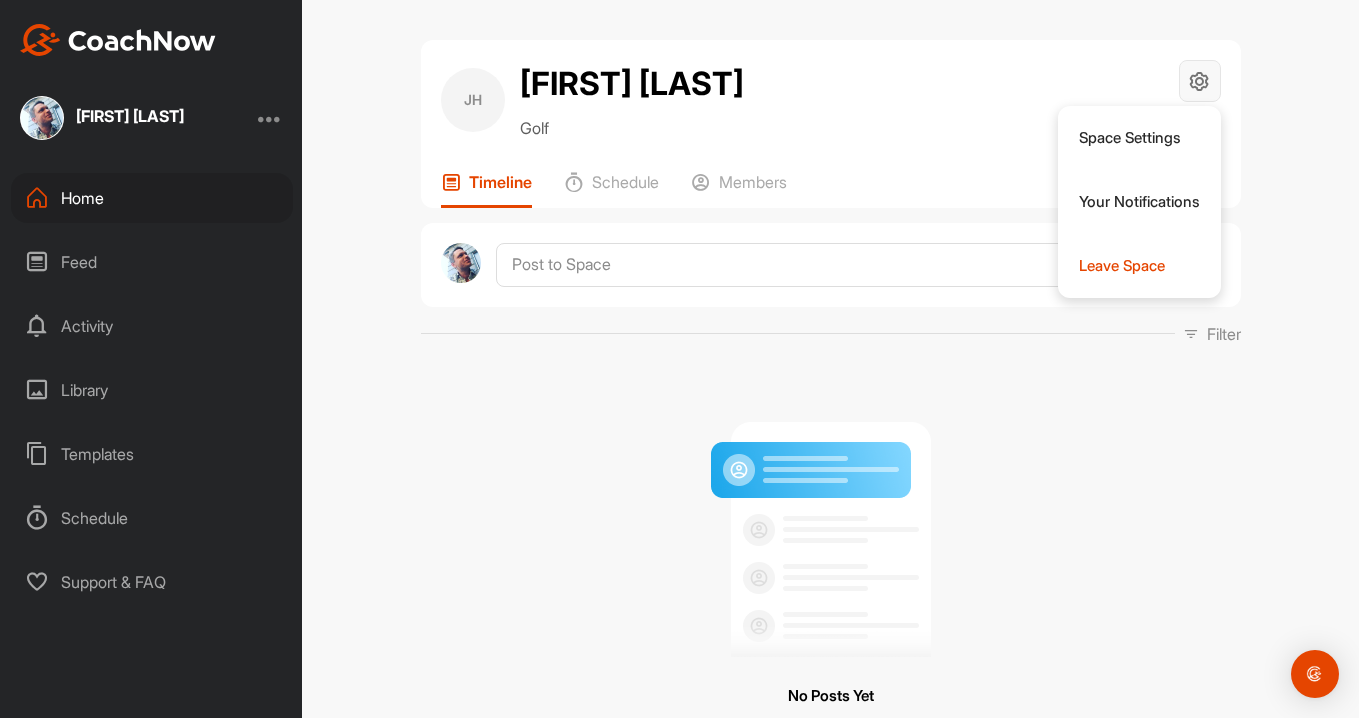 click at bounding box center [1199, 81] 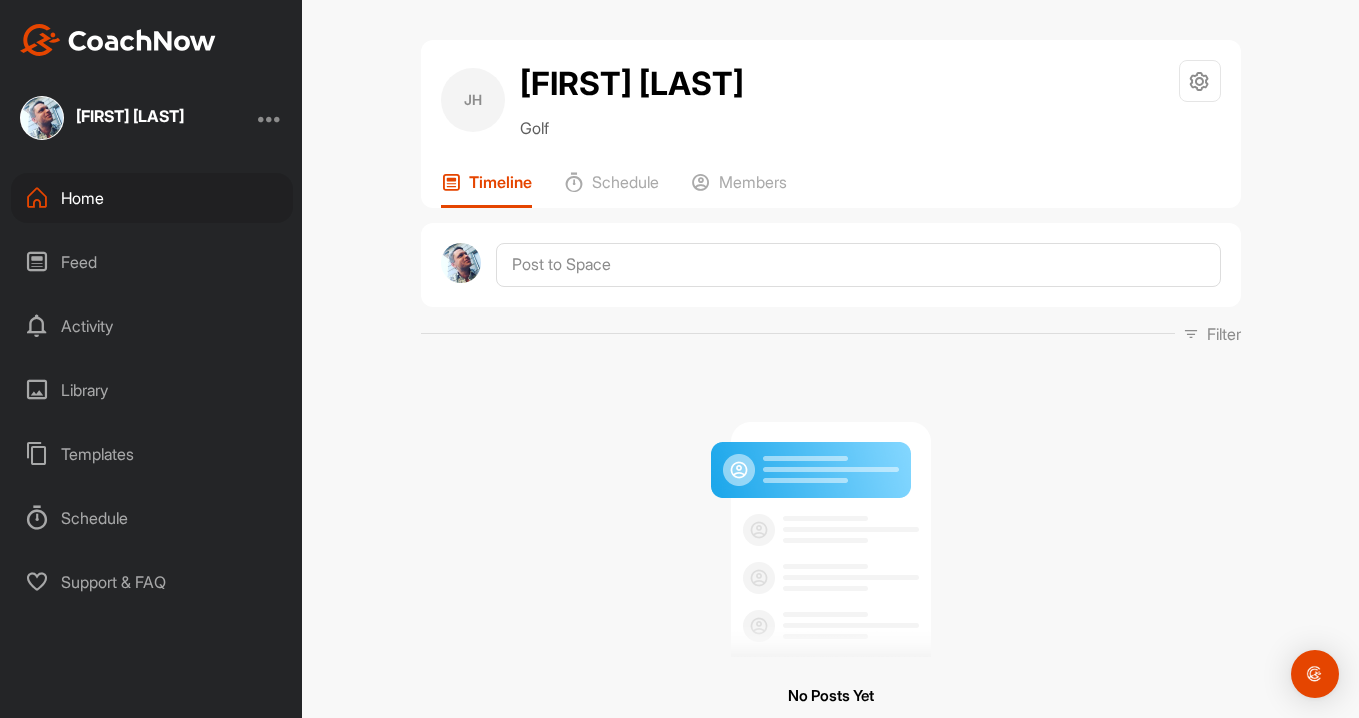click at bounding box center (270, 118) 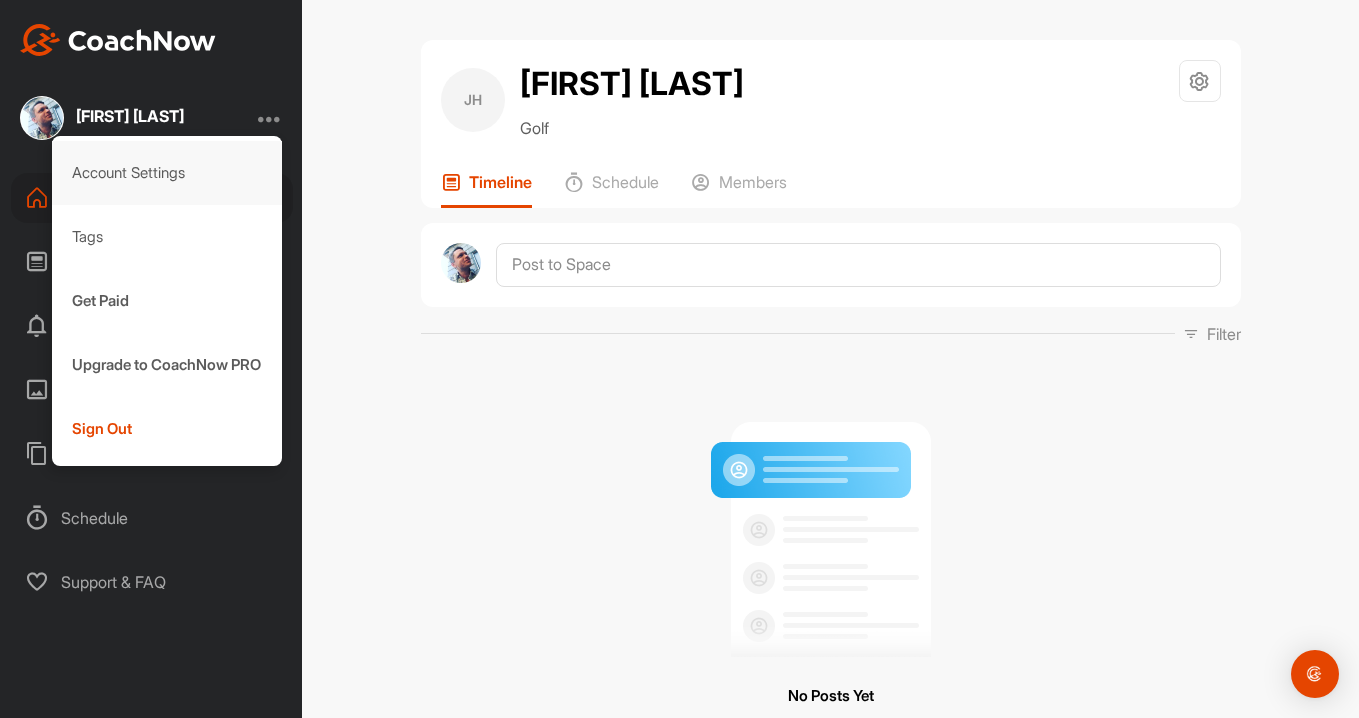 click on "Account Settings" at bounding box center (167, 173) 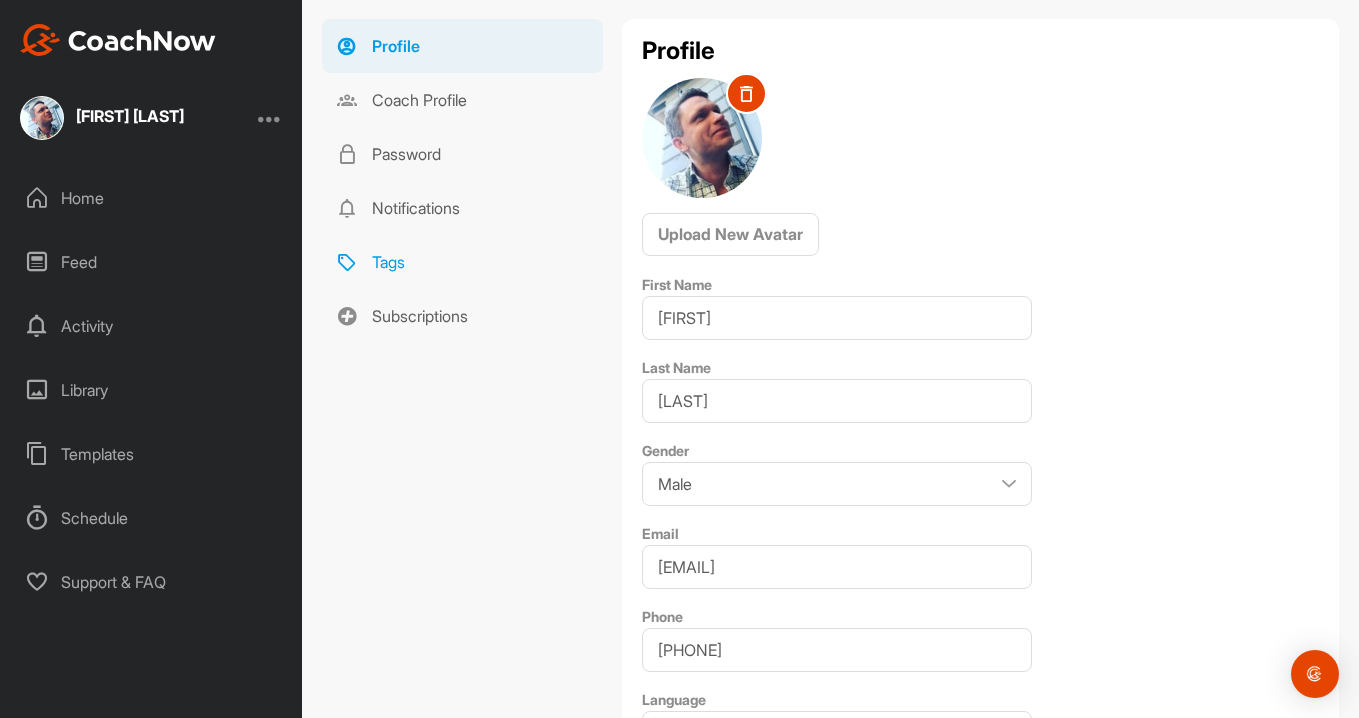 scroll, scrollTop: 240, scrollLeft: 0, axis: vertical 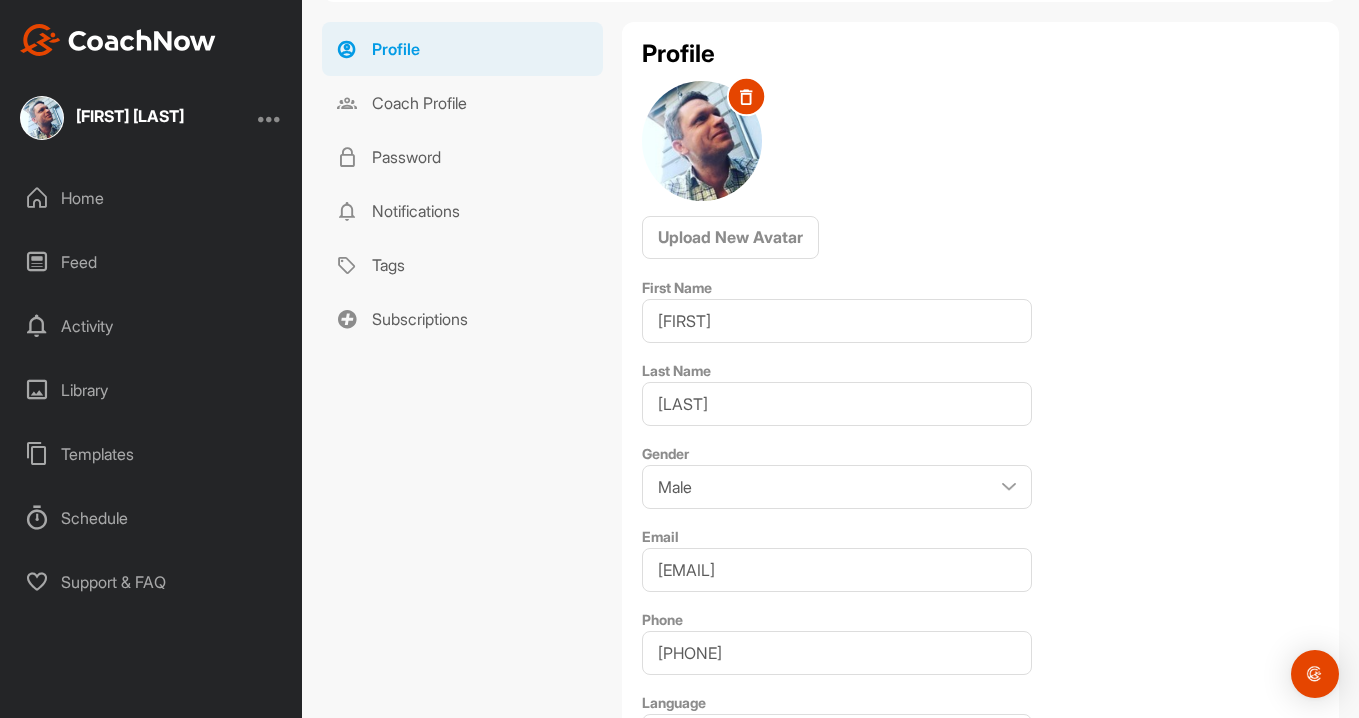 click at bounding box center [746, 96] 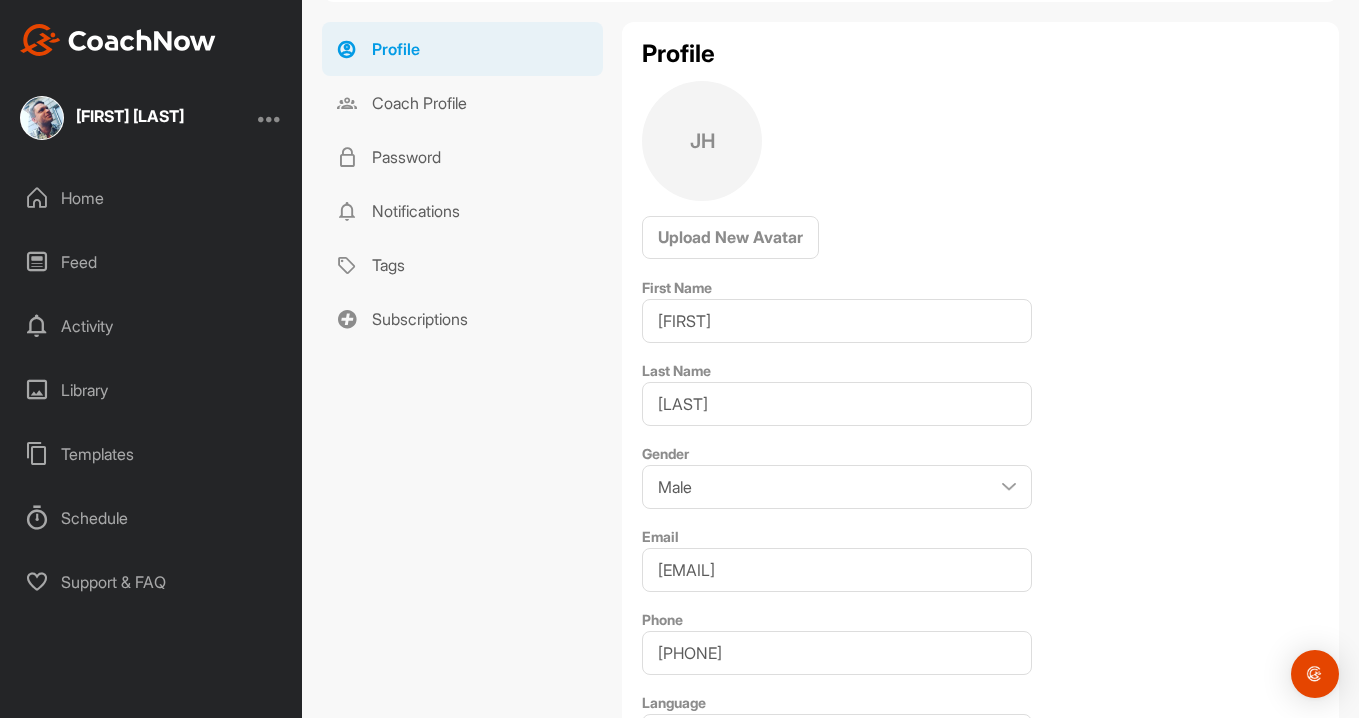scroll, scrollTop: 540, scrollLeft: 0, axis: vertical 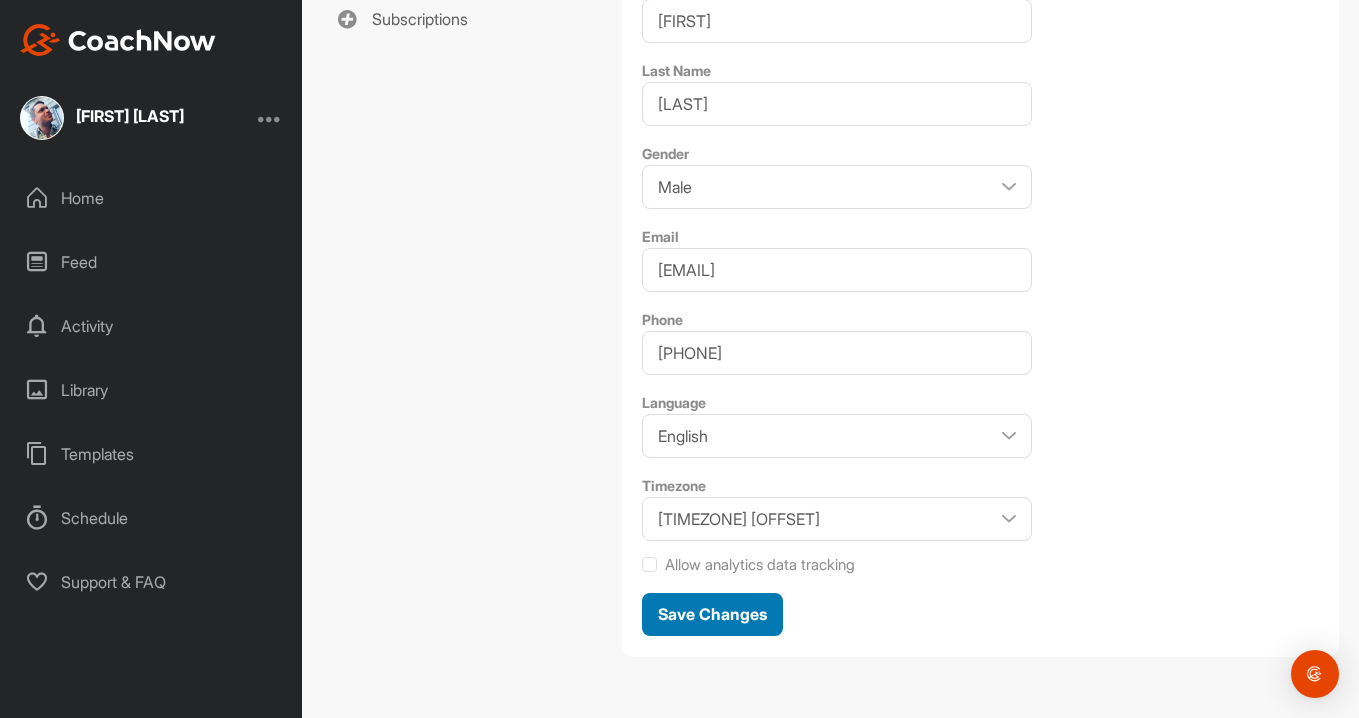 click on "Save Changes" at bounding box center [712, 614] 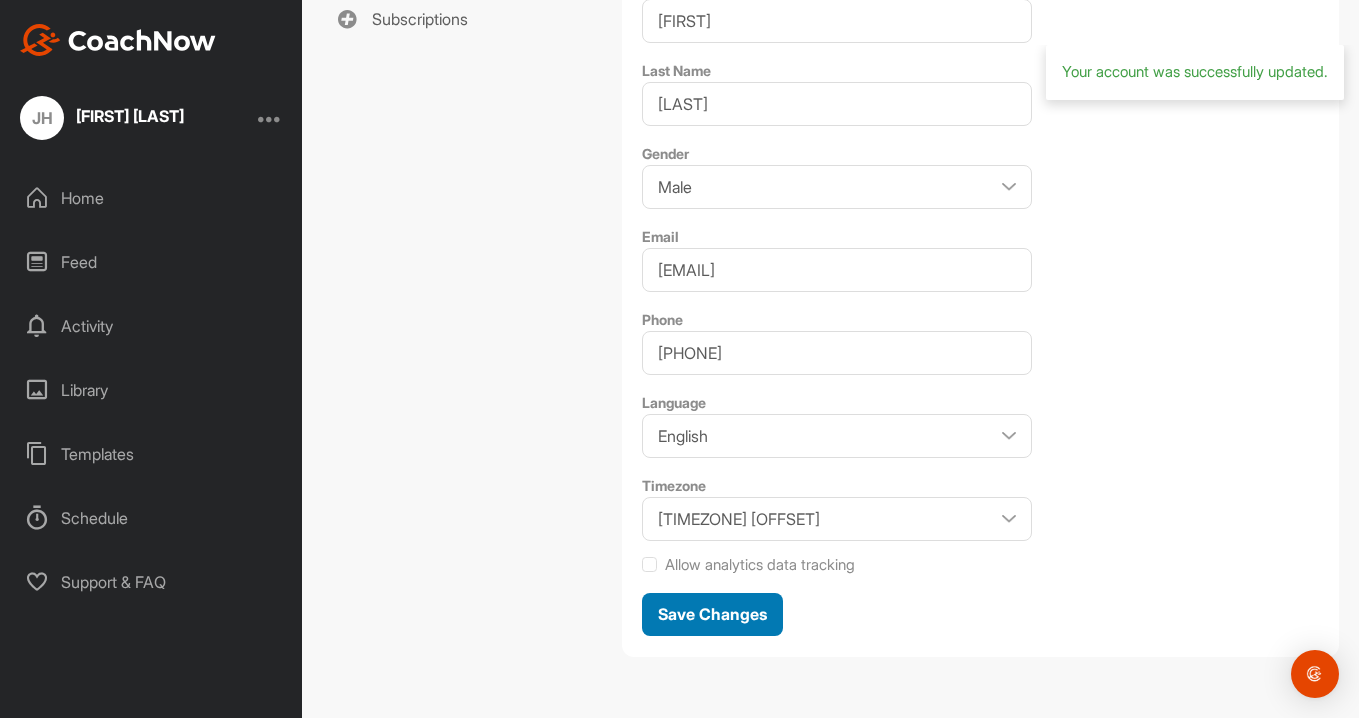 scroll, scrollTop: 0, scrollLeft: 0, axis: both 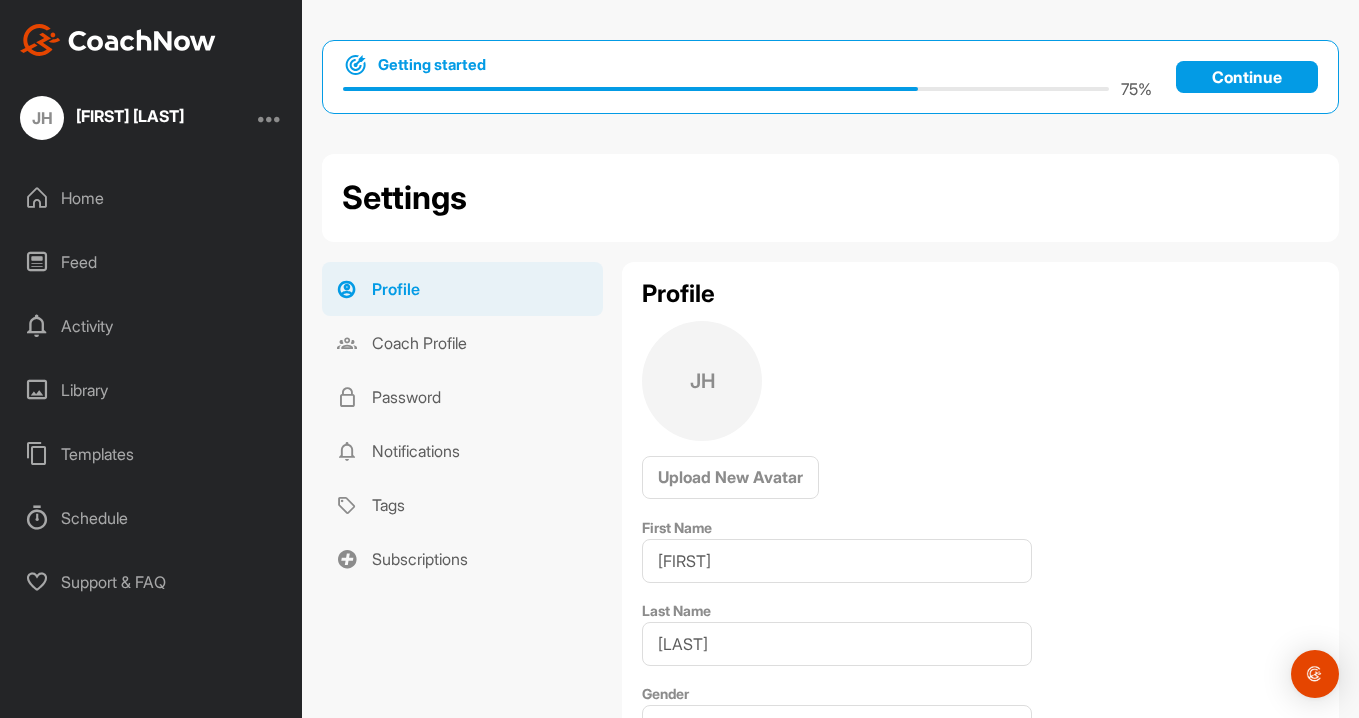 click on "Continue" at bounding box center [1247, 77] 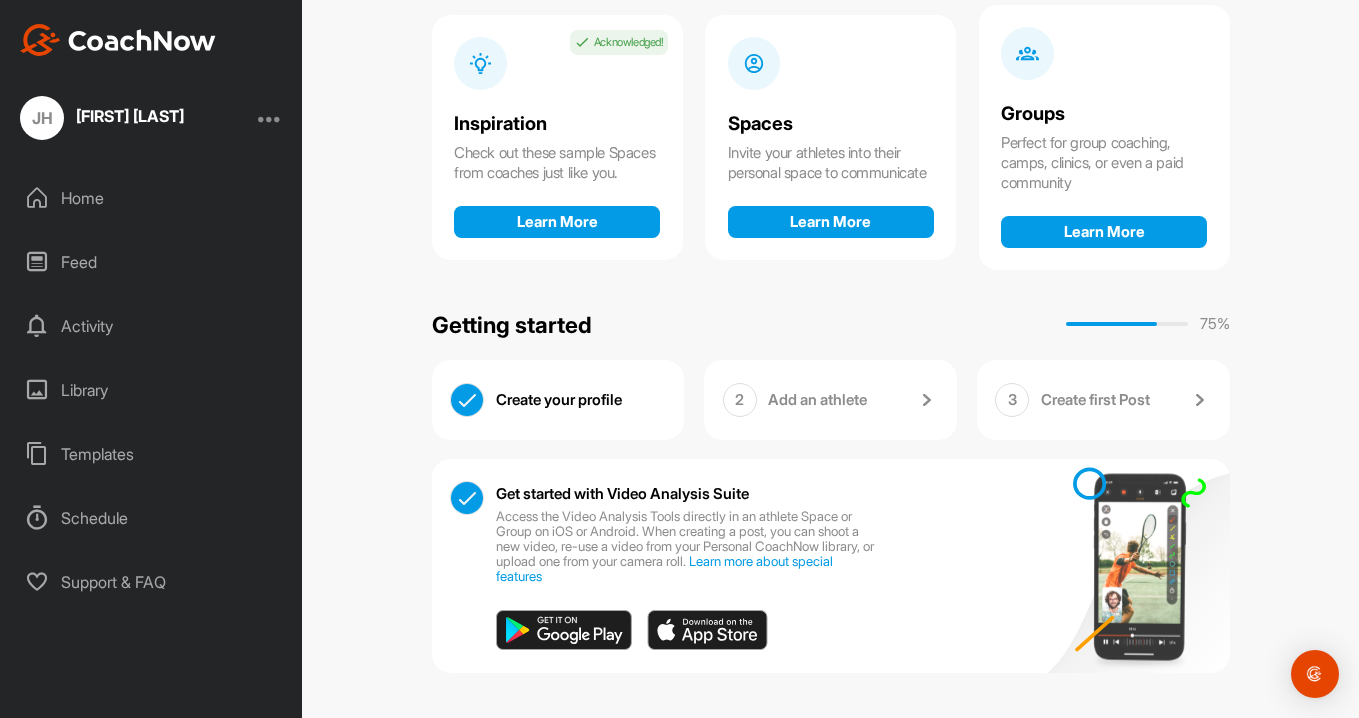scroll, scrollTop: 0, scrollLeft: 0, axis: both 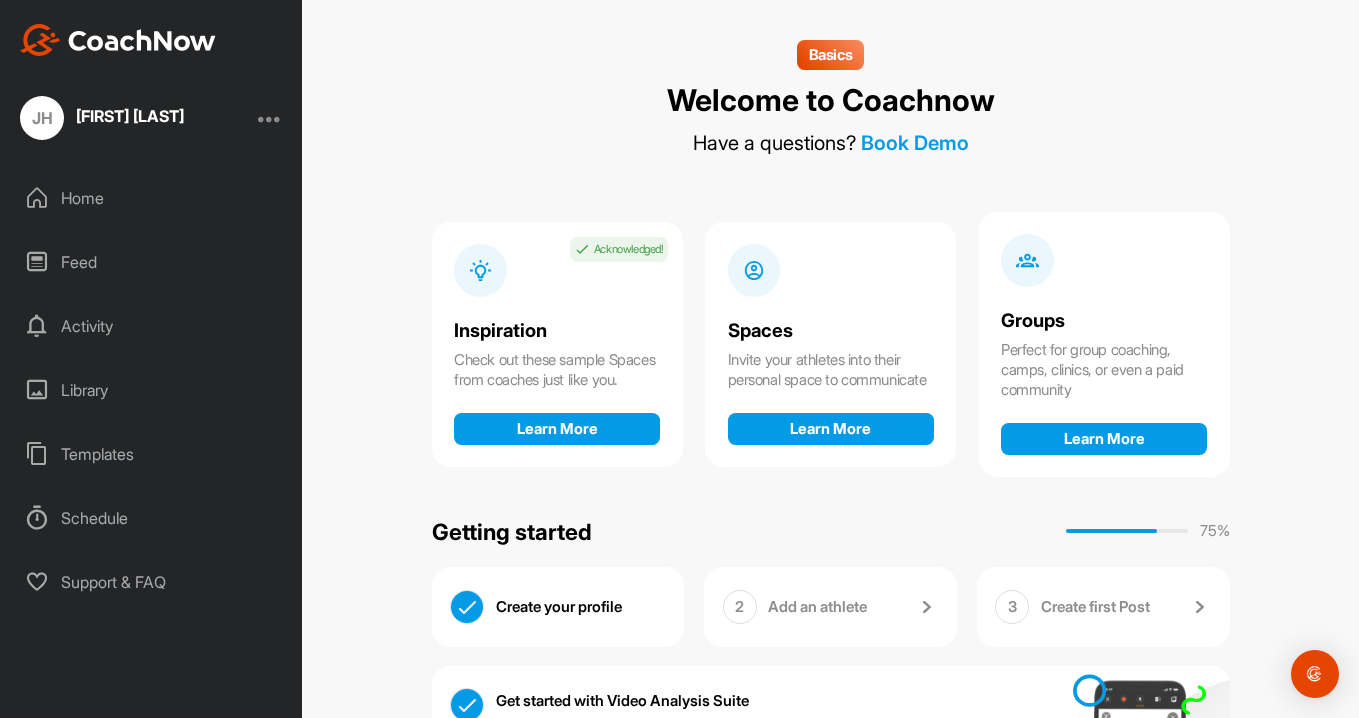 click on "Feed" at bounding box center [152, 262] 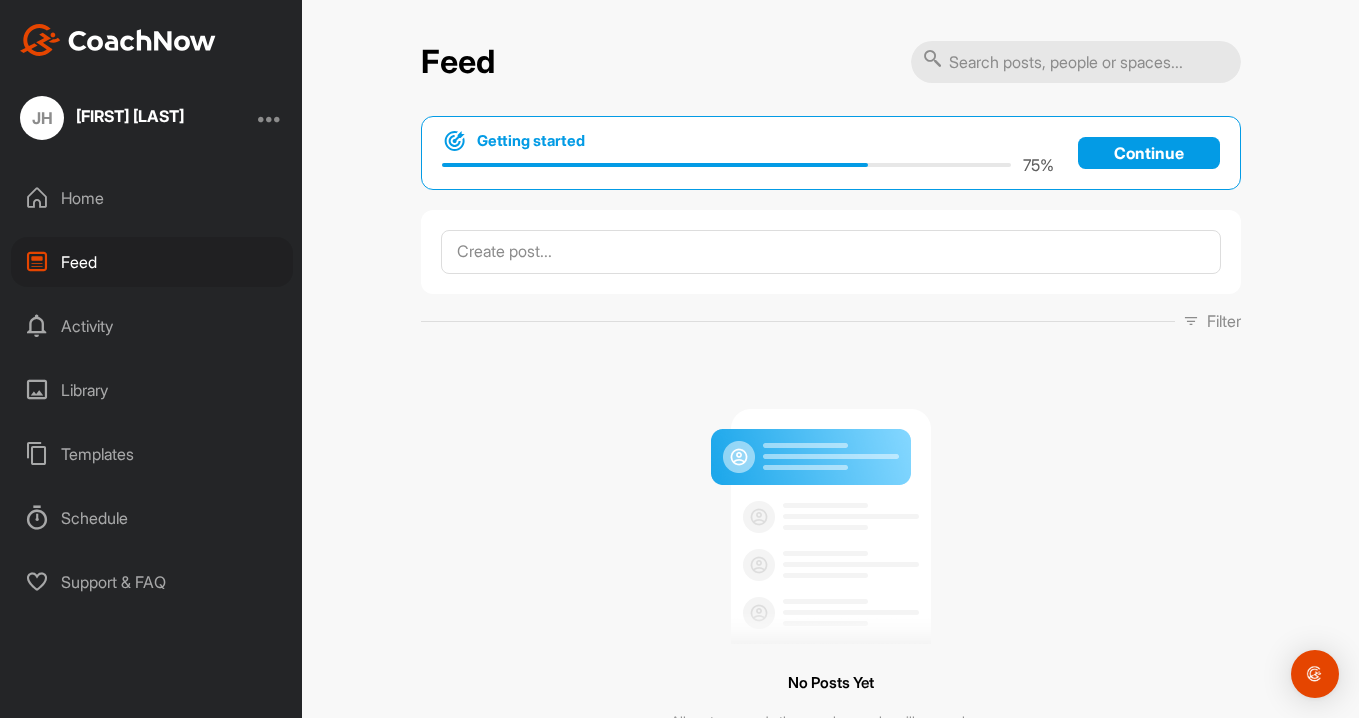 click on "Home" at bounding box center [152, 198] 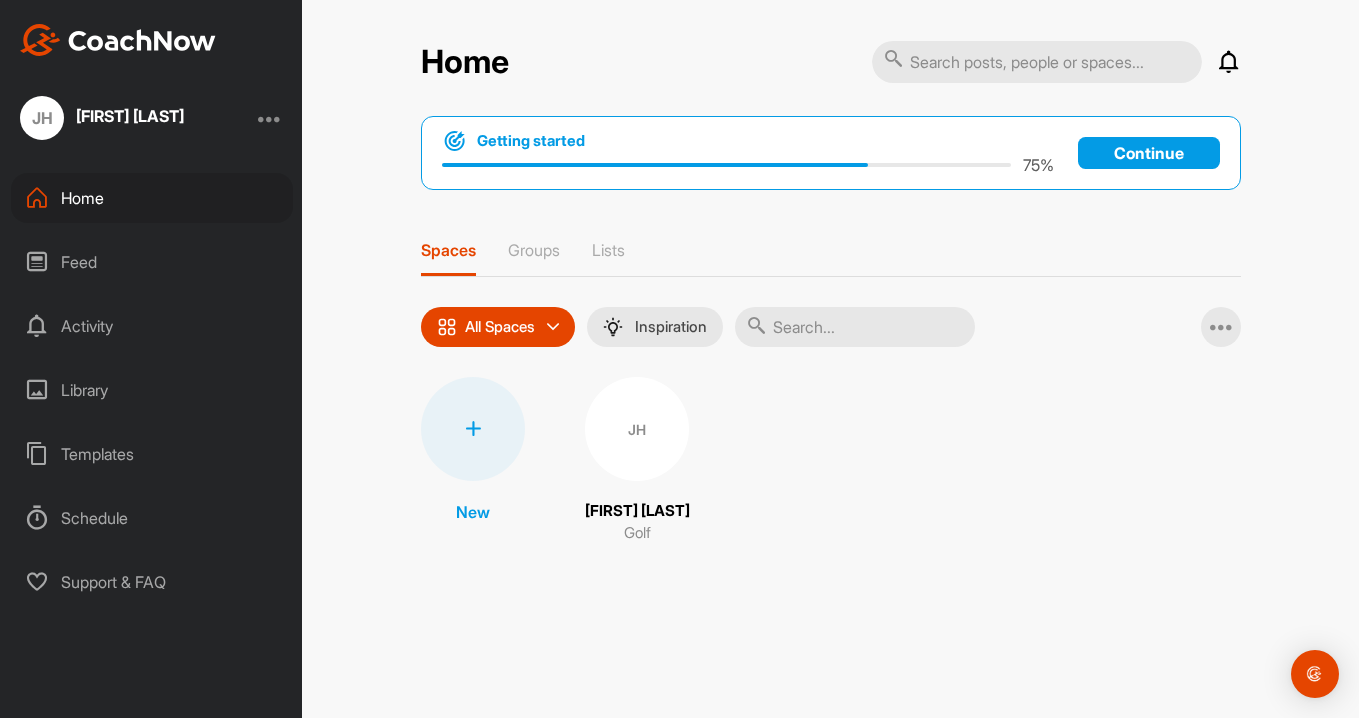 click on "JH" at bounding box center (637, 429) 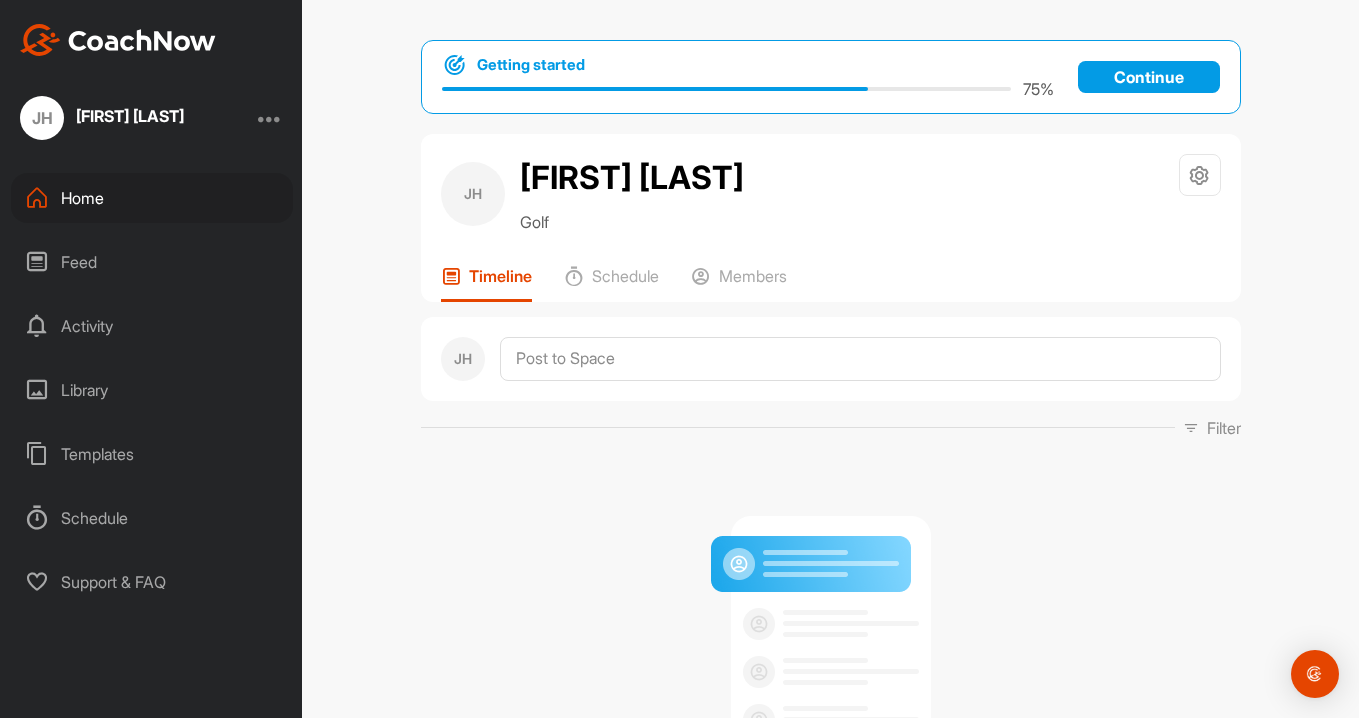 click on "Library" at bounding box center (152, 390) 